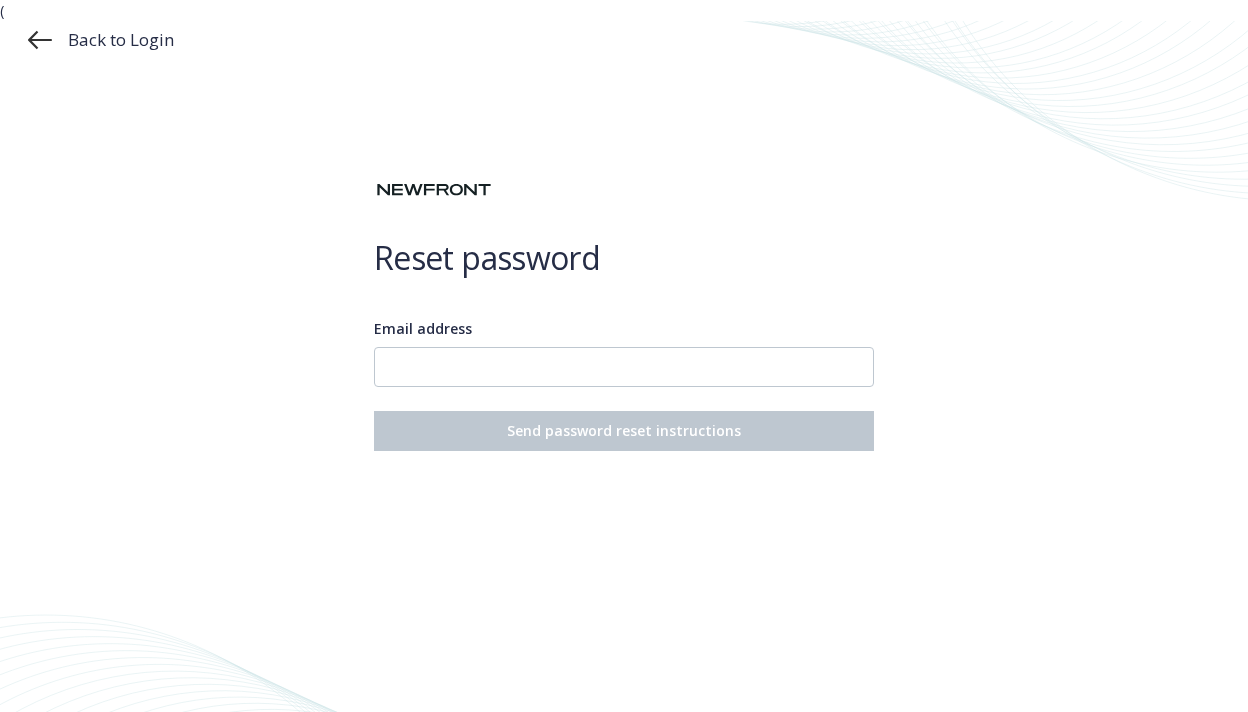 scroll, scrollTop: 0, scrollLeft: 0, axis: both 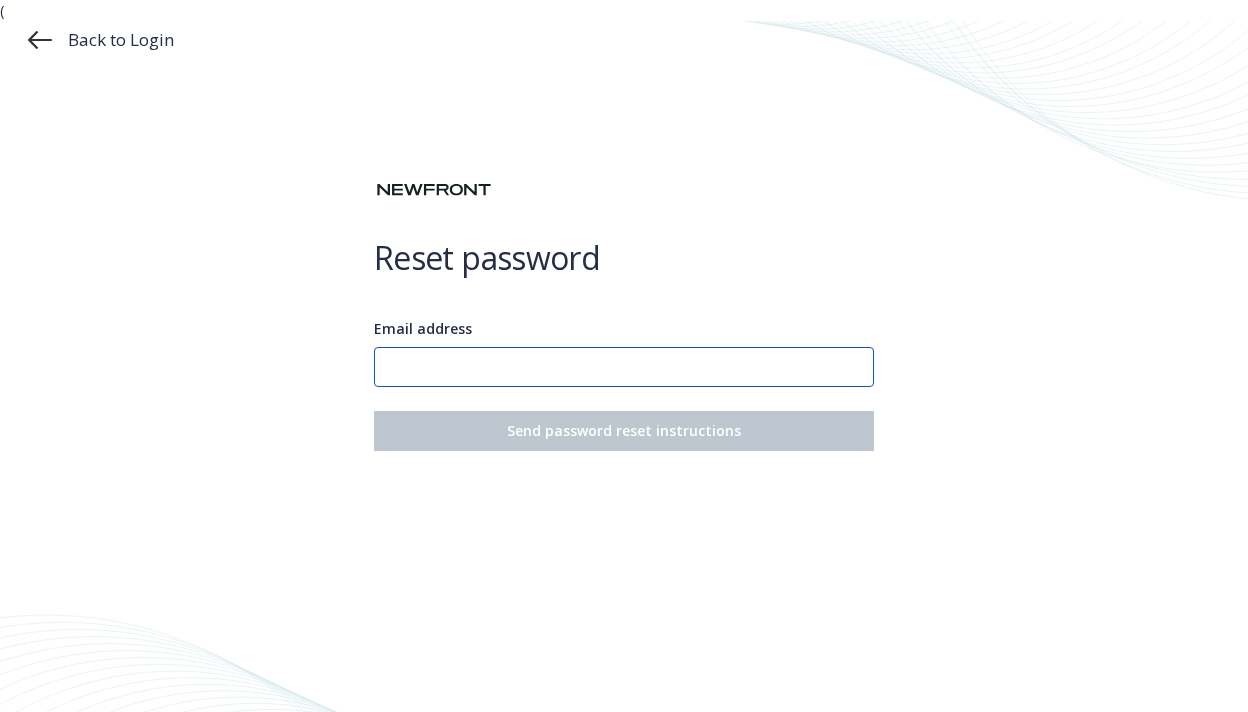 click on "Email address" at bounding box center [624, 367] 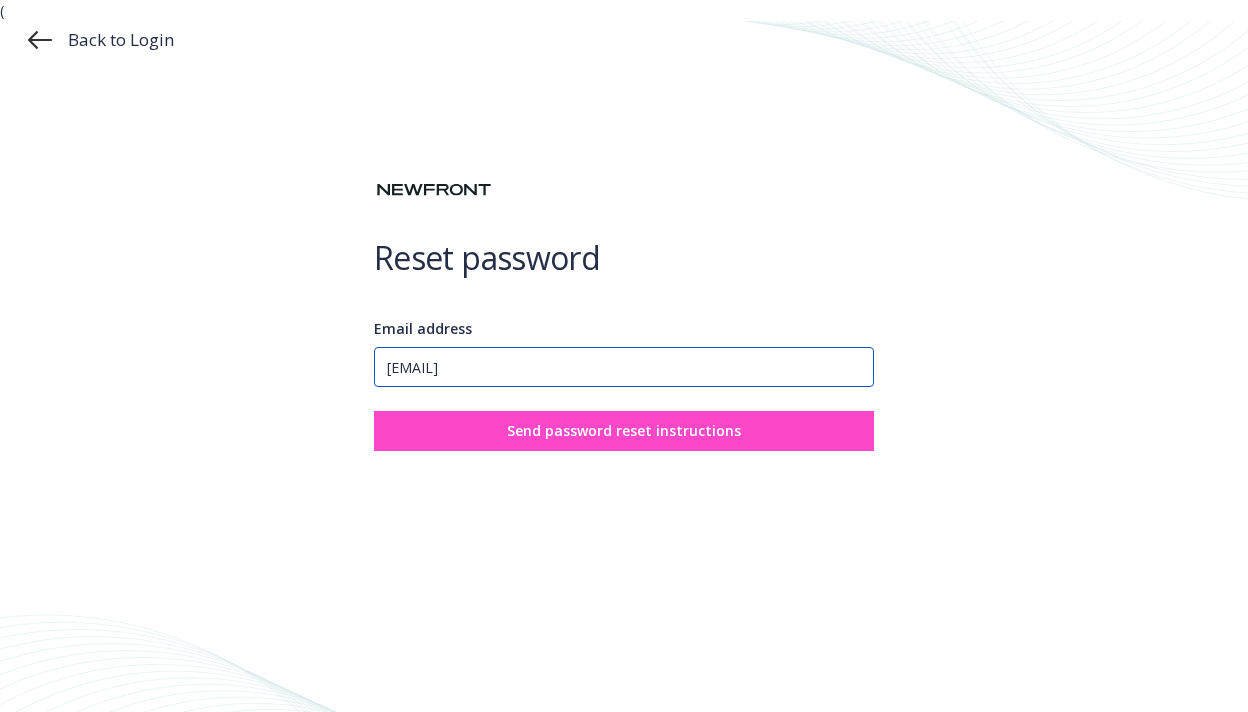 type on "[EMAIL]" 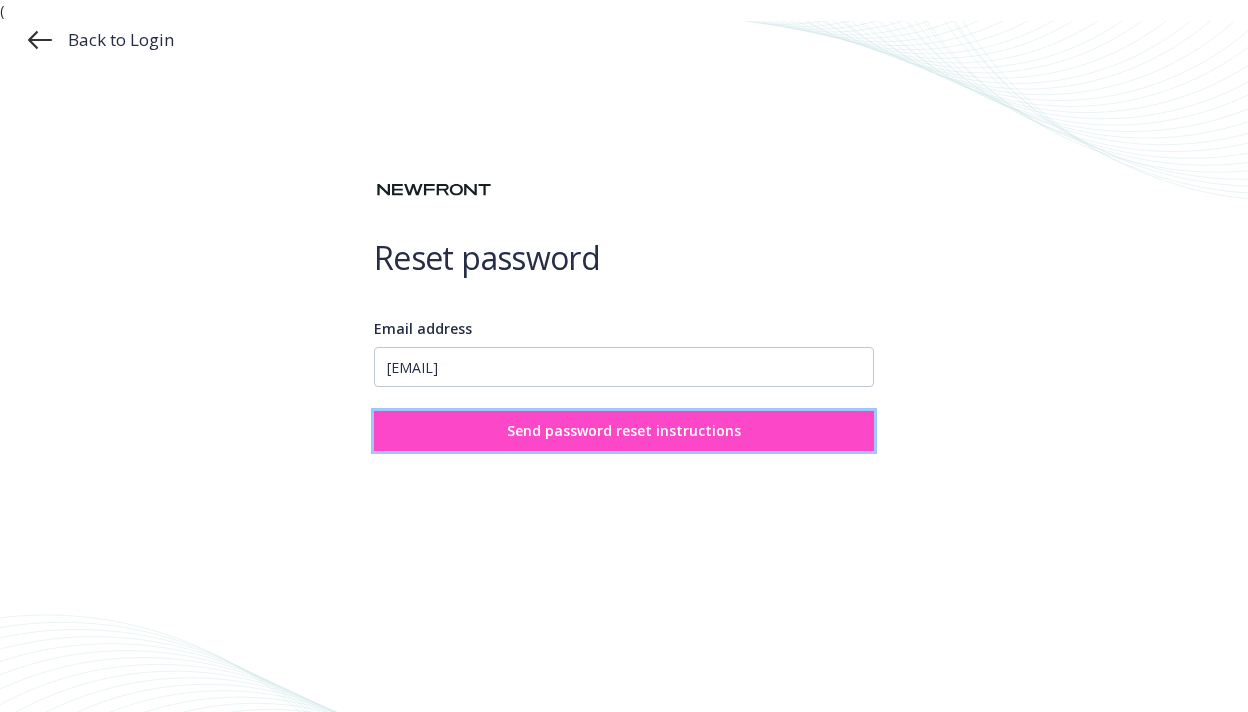 click on "Send password reset instructions" at bounding box center [624, 430] 